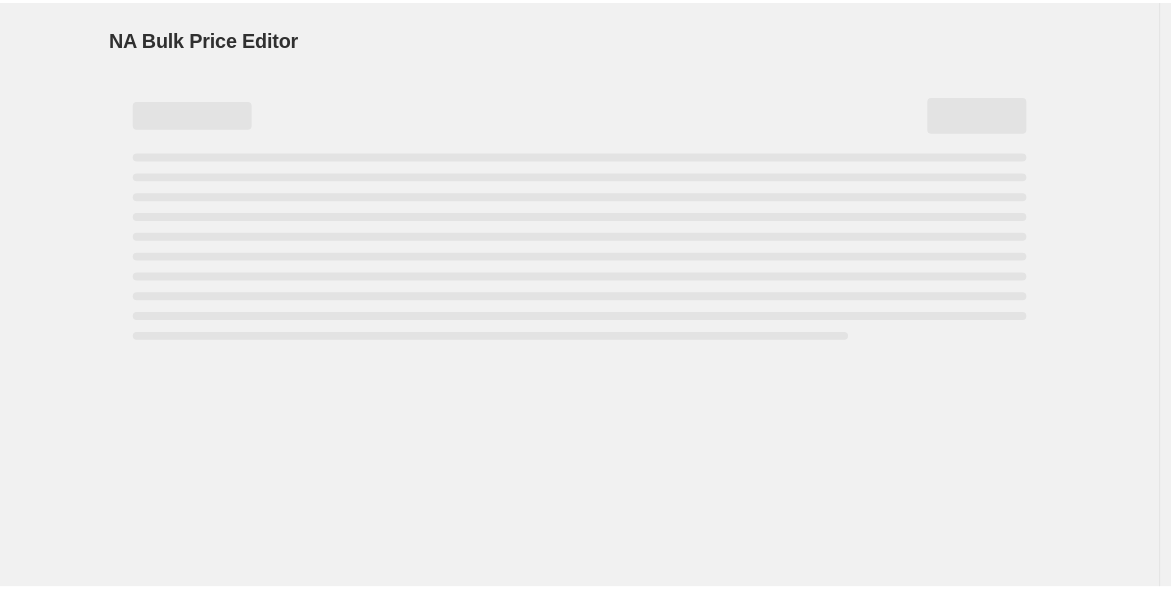 scroll, scrollTop: 0, scrollLeft: 0, axis: both 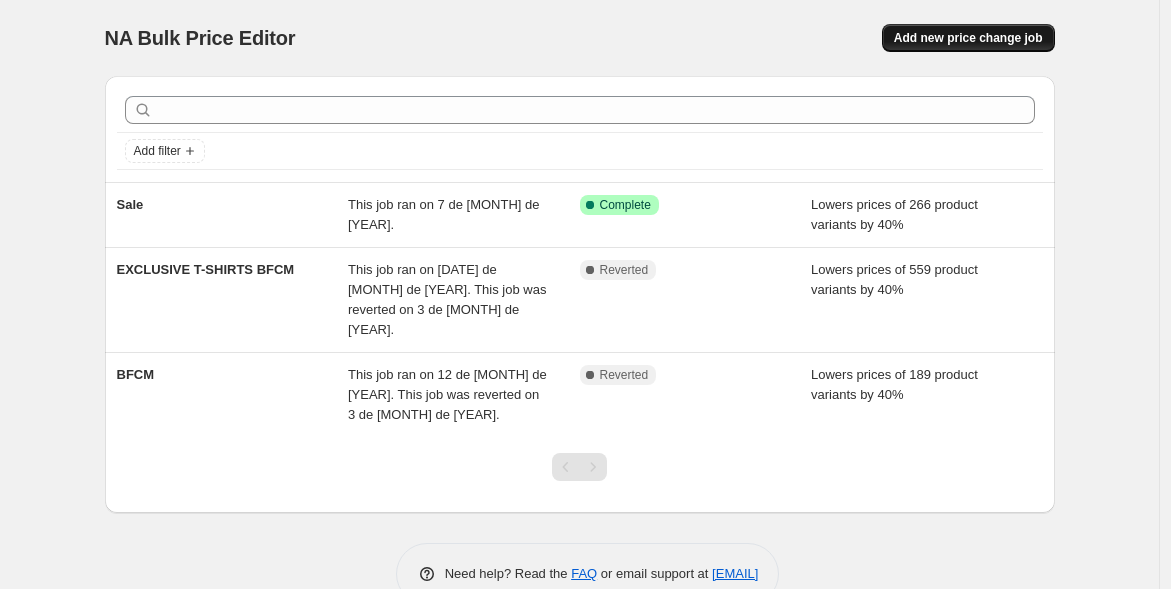 click on "Add new price change job" at bounding box center [968, 38] 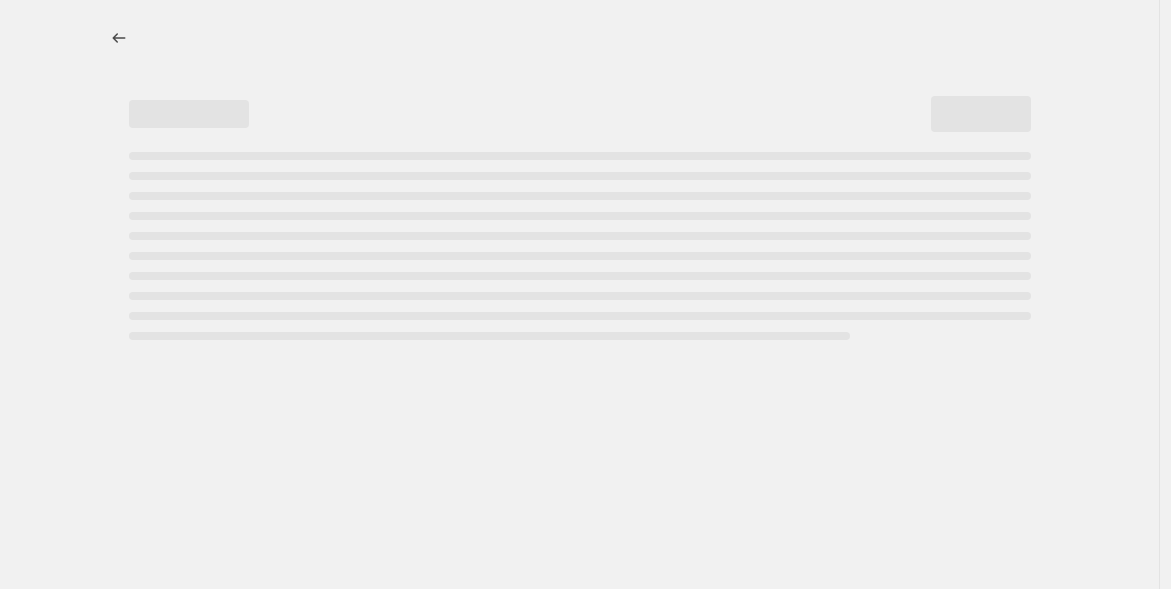 select on "percentage" 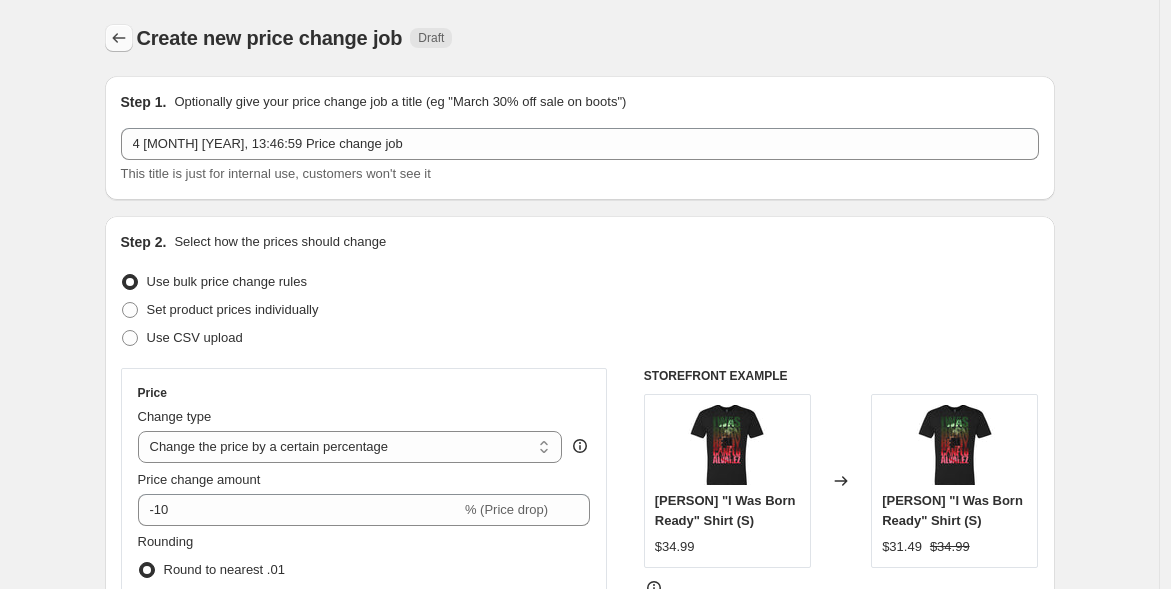 click at bounding box center [119, 38] 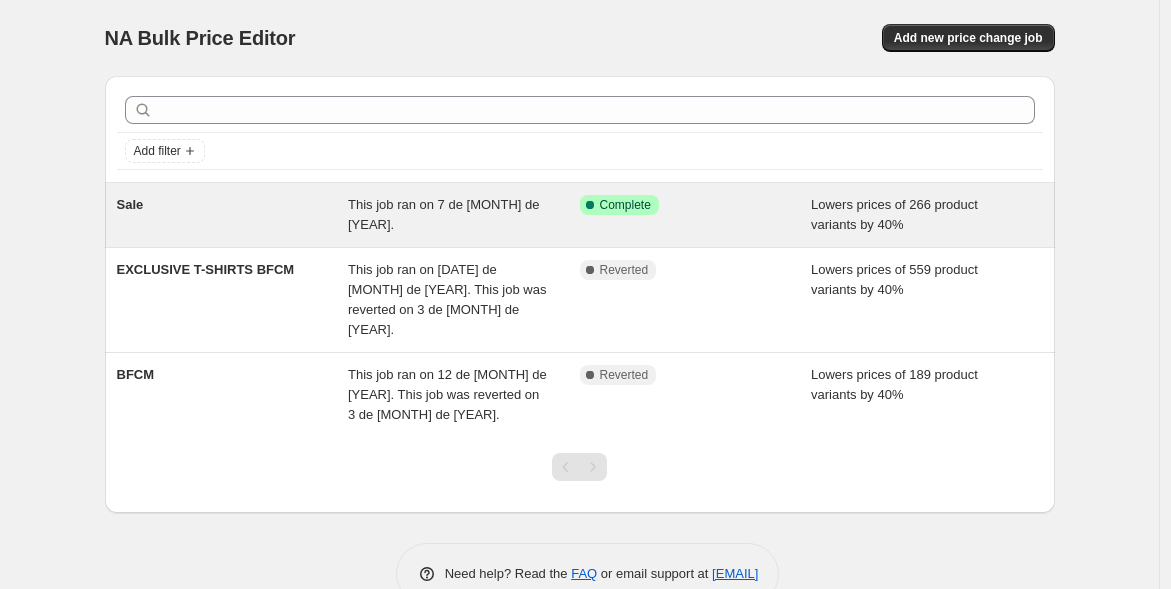 click on "Sale This job ran on 7 de marzo de 2025. Success Complete Complete Lowers prices of 266 product variants by 40%" at bounding box center [580, 215] 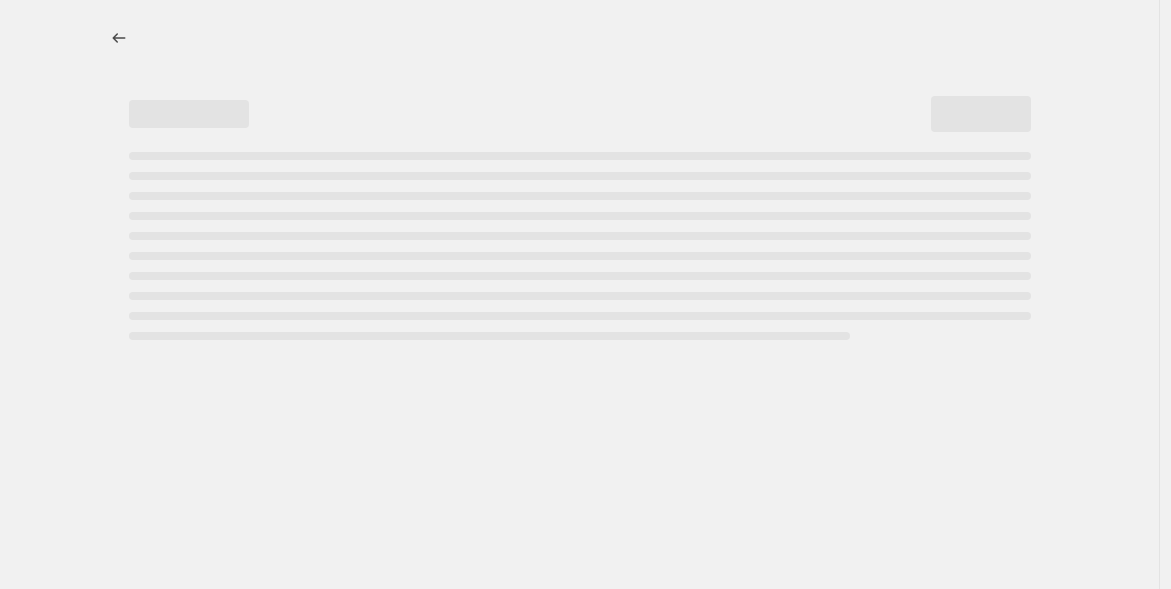 select on "percentage" 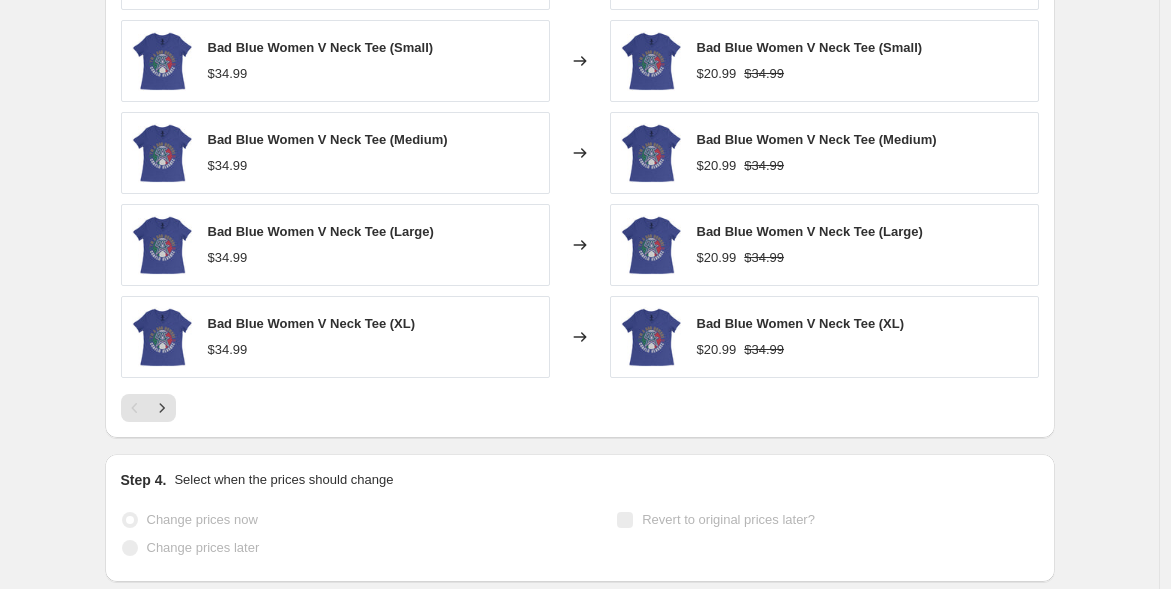 scroll, scrollTop: 1776, scrollLeft: 0, axis: vertical 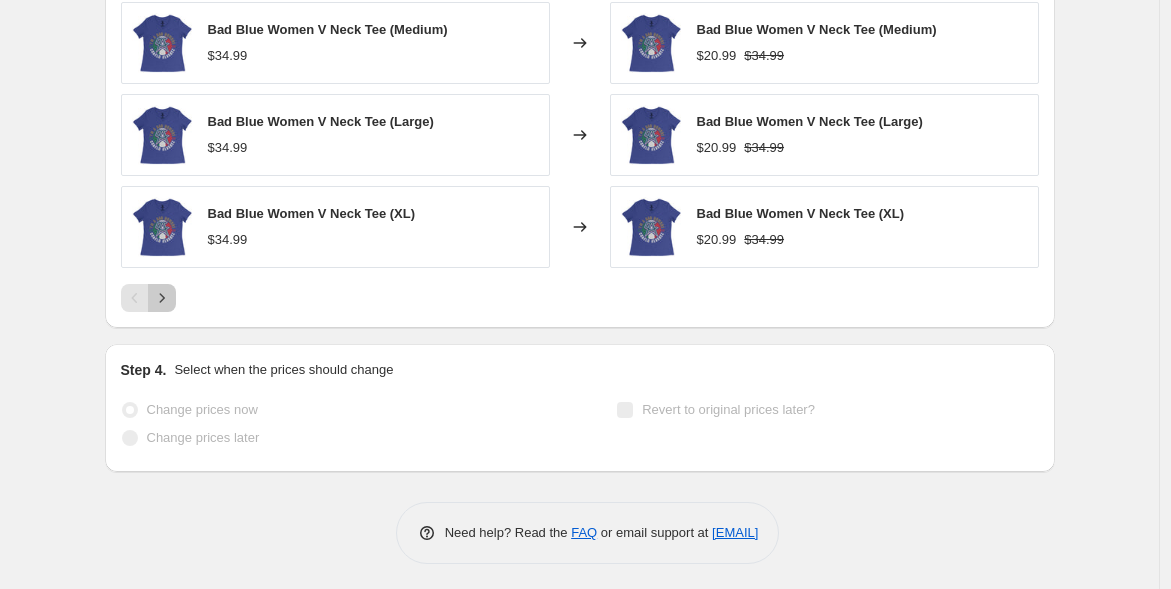 click 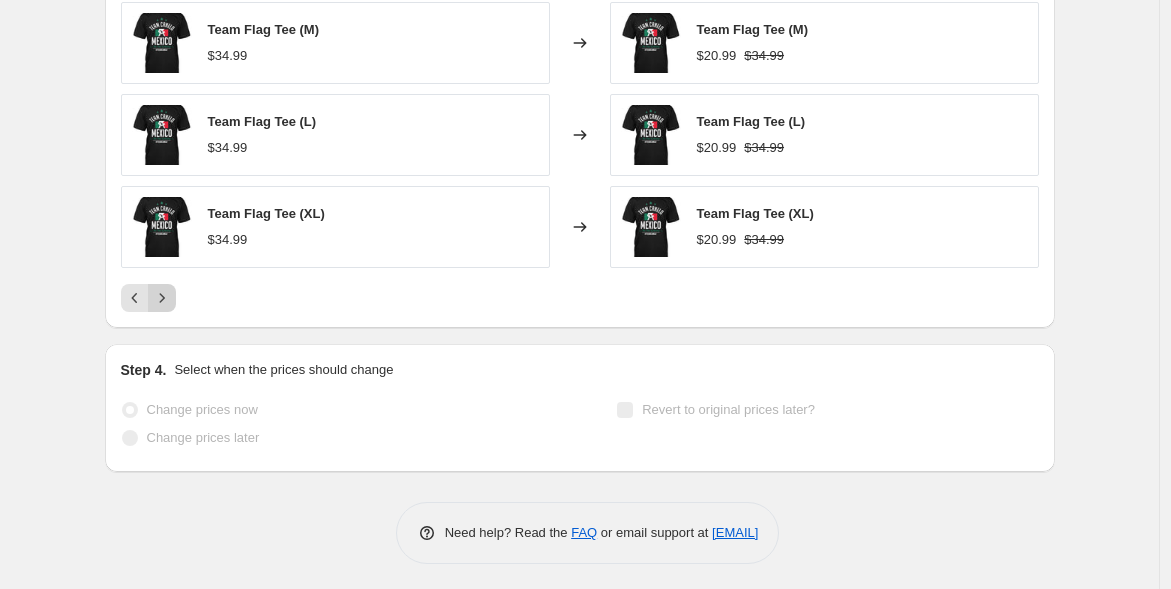 click 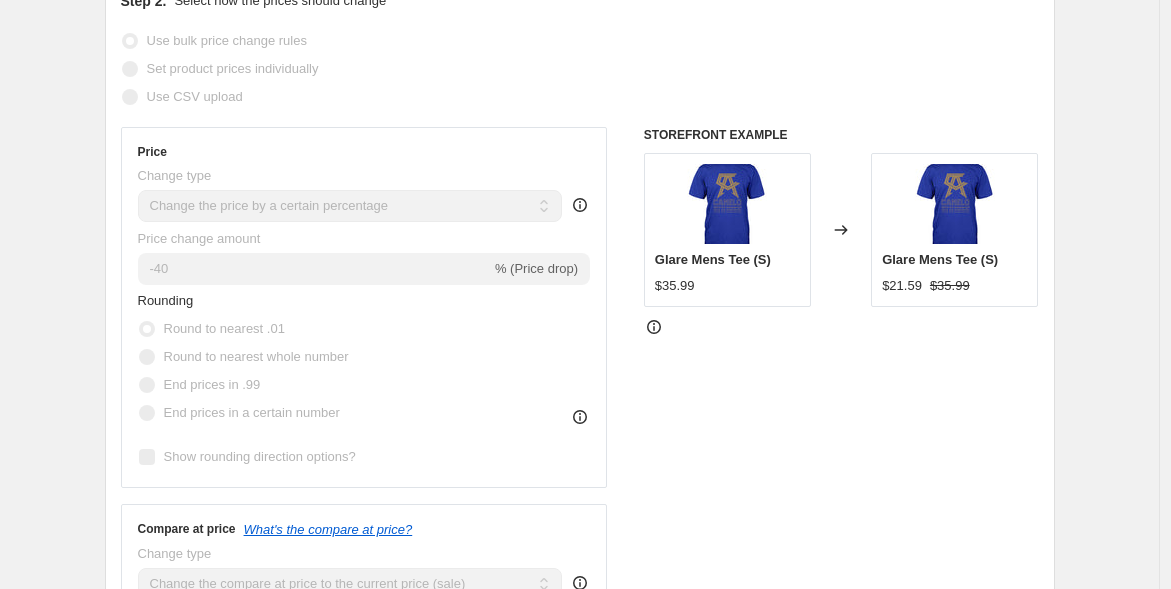 scroll, scrollTop: 0, scrollLeft: 0, axis: both 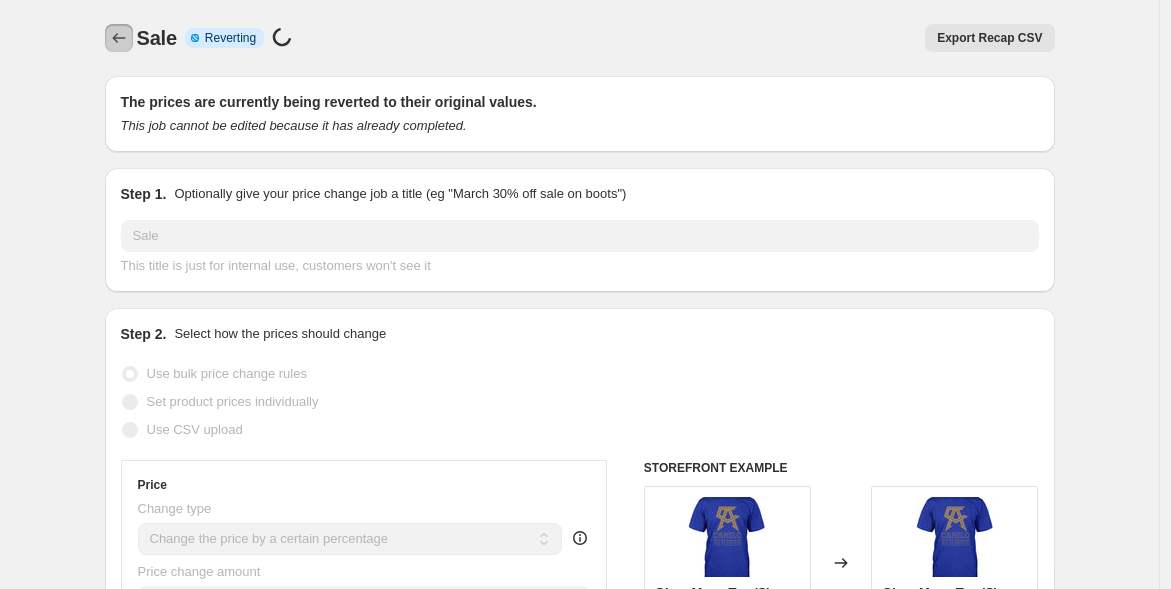 click 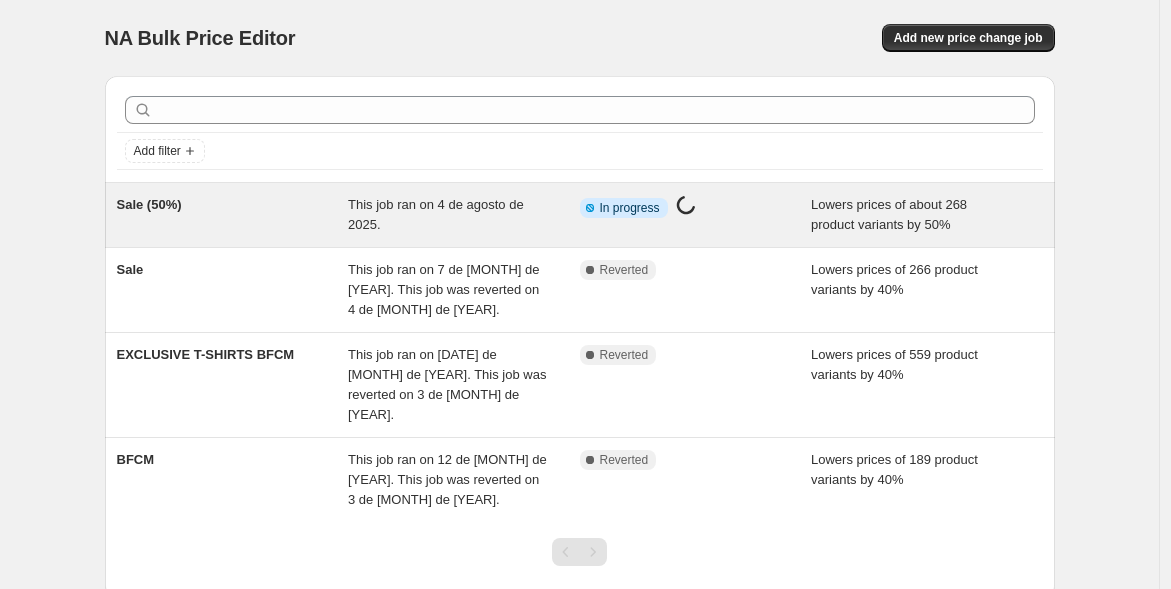 click on "This job ran on 4 de agosto de 2025." at bounding box center [464, 215] 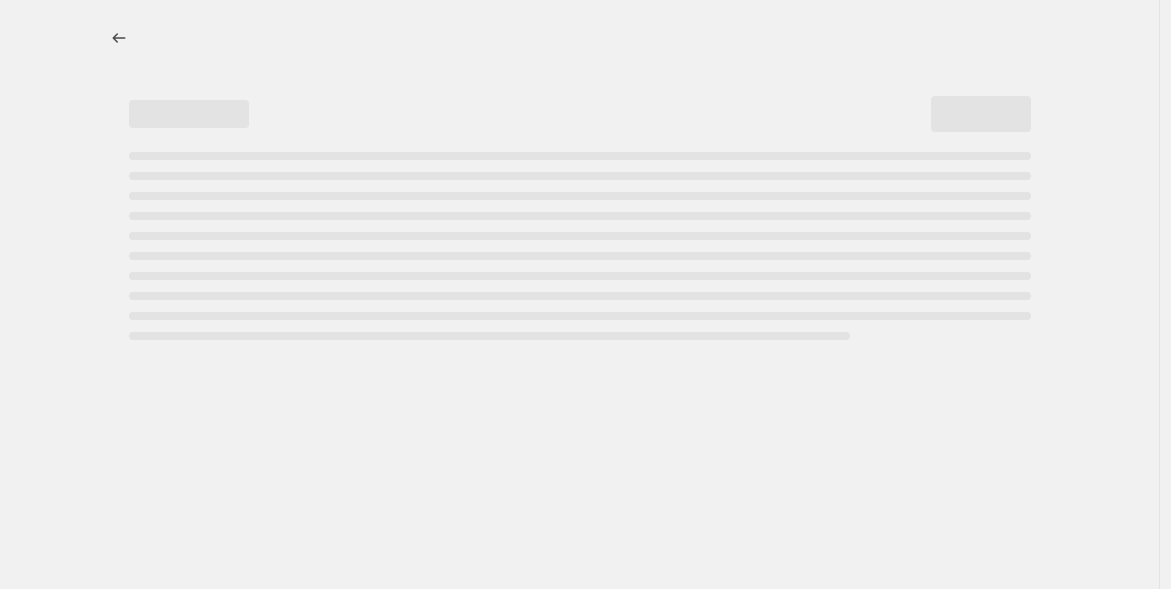 select on "percentage" 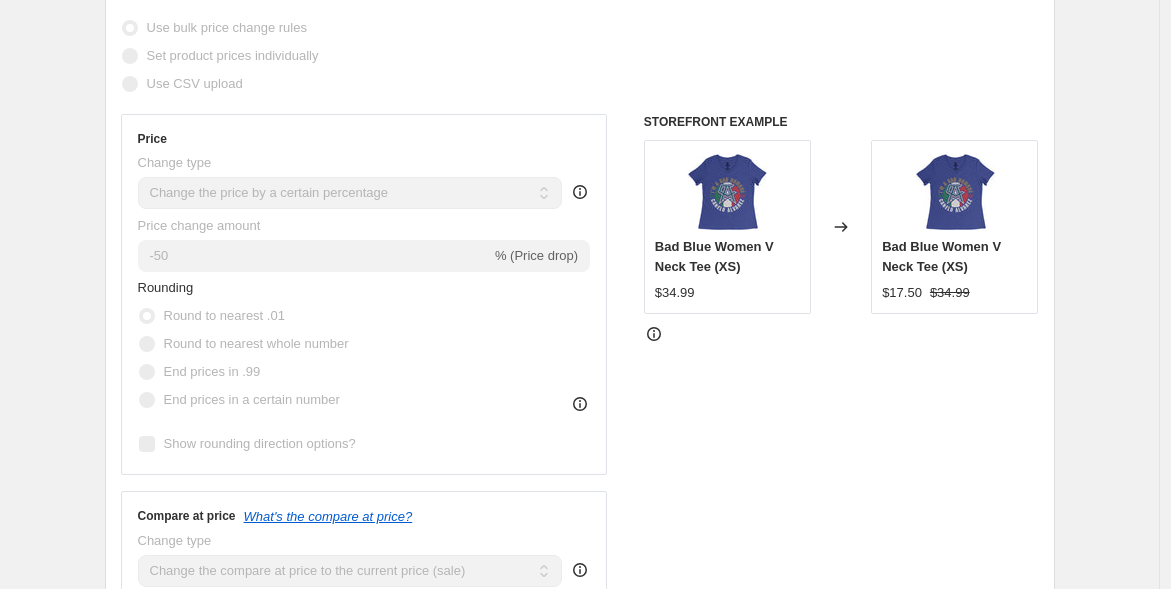 scroll, scrollTop: 0, scrollLeft: 0, axis: both 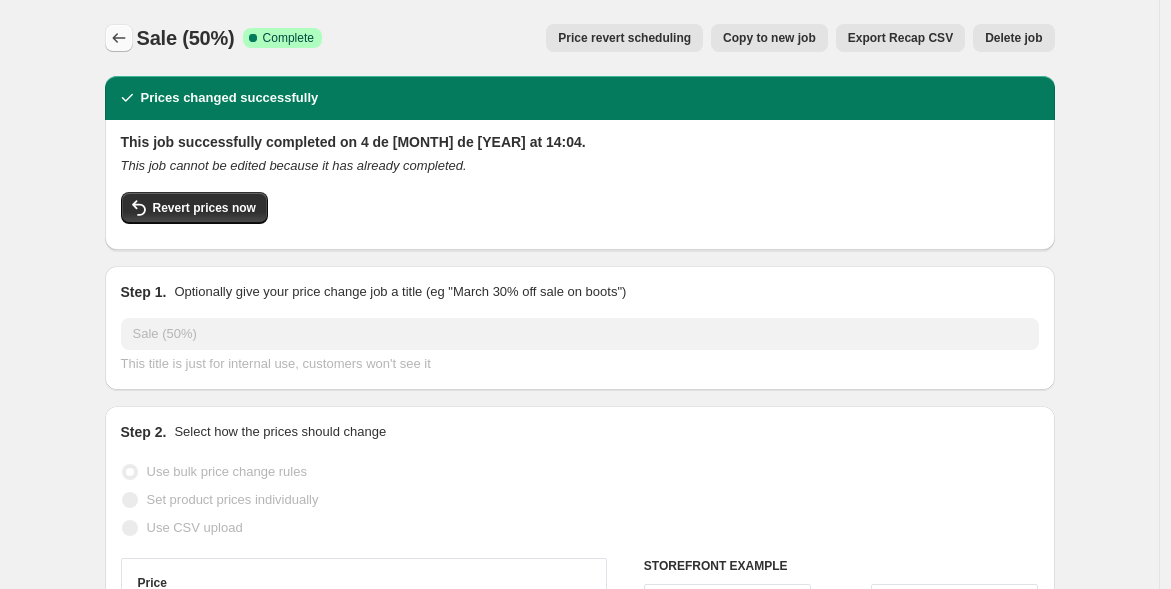 click 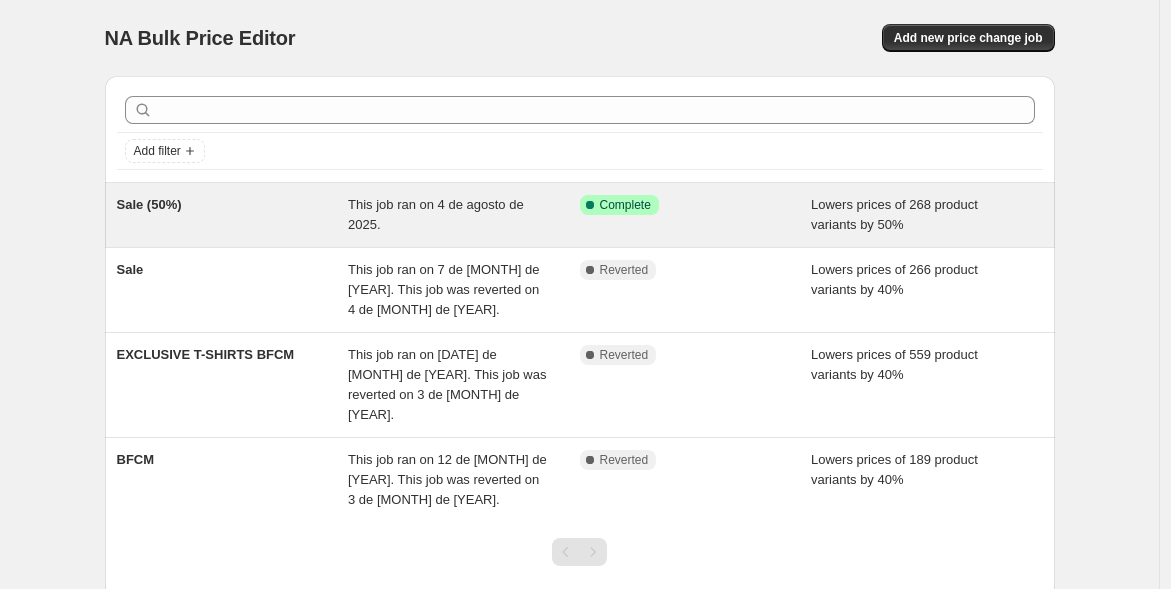 click on "Sale (50%) This job ran on 4 de agosto de 2025. Success Complete Complete Lowers prices of 268 product variants by 50%" at bounding box center (580, 215) 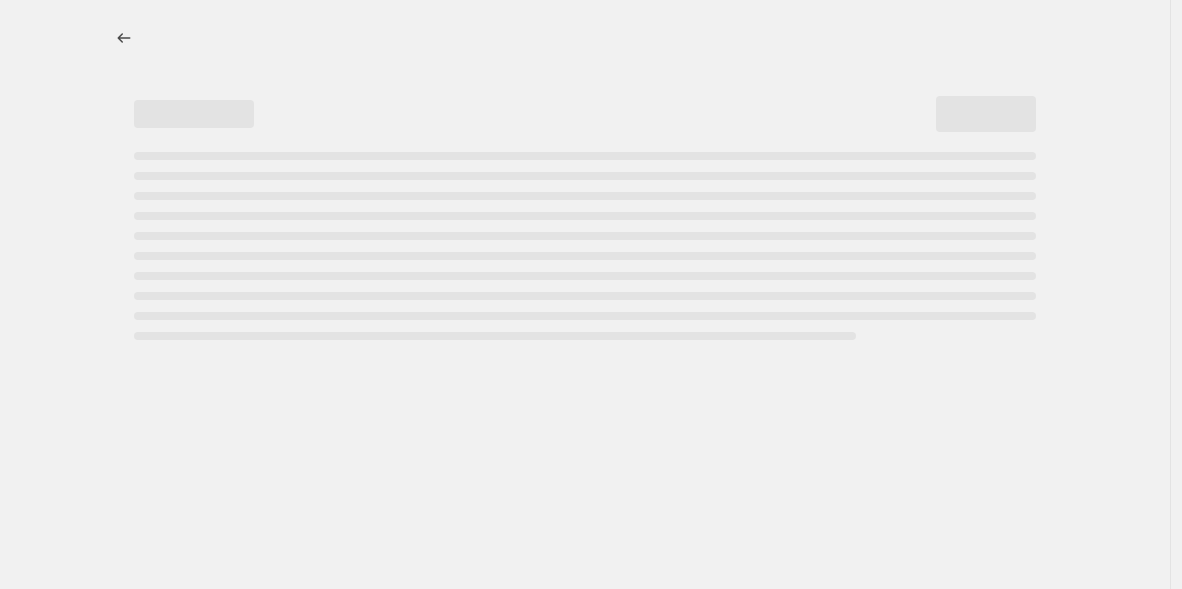 select on "percentage" 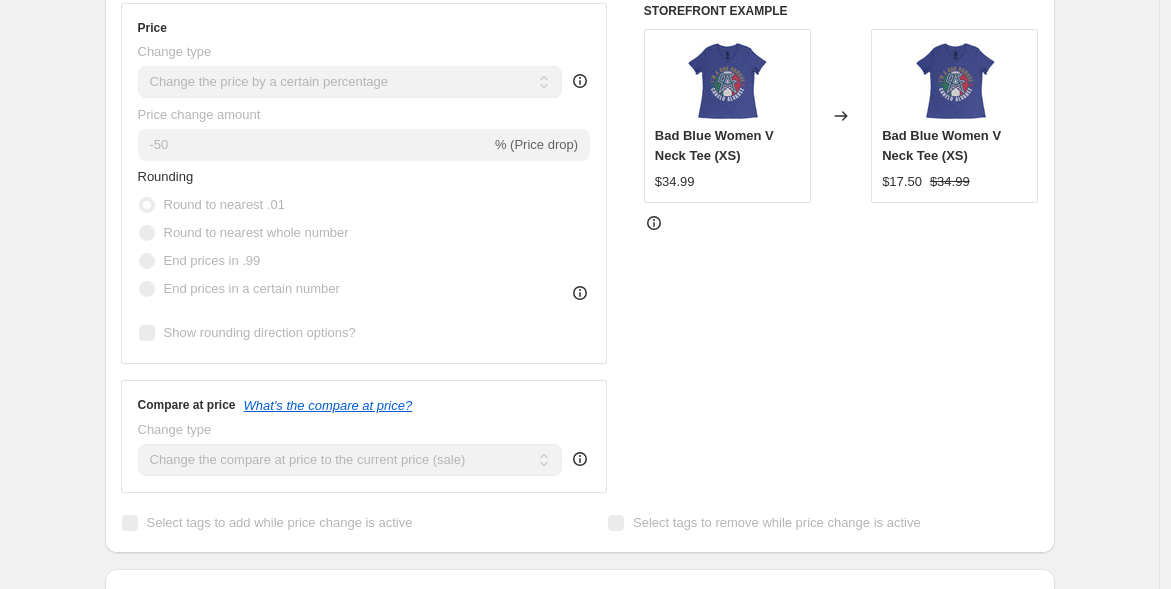 scroll, scrollTop: 0, scrollLeft: 0, axis: both 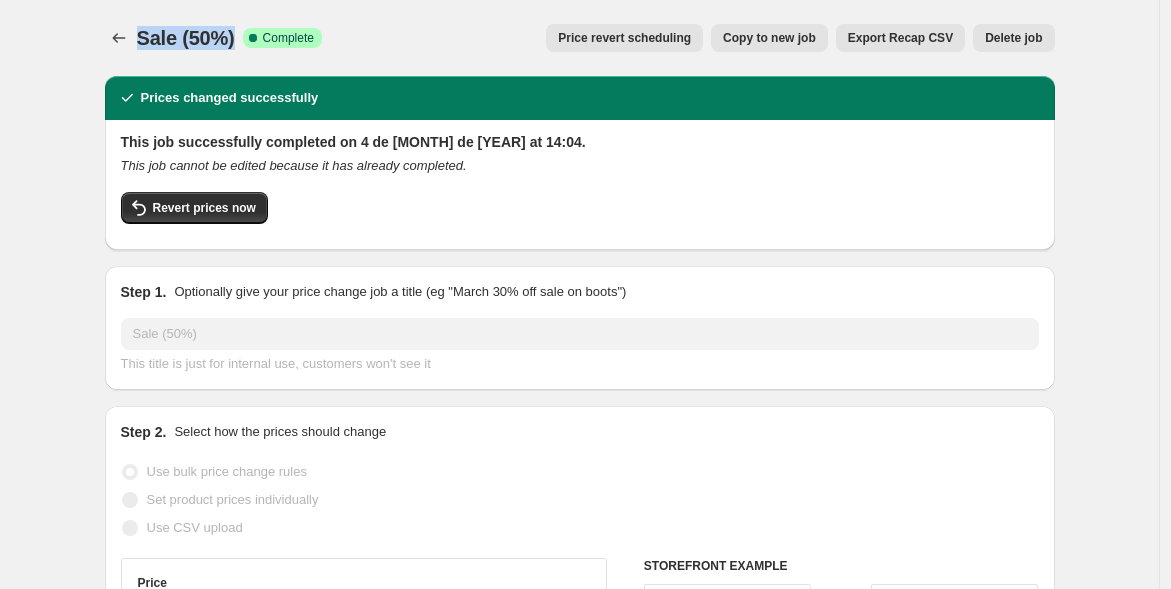 drag, startPoint x: 239, startPoint y: 40, endPoint x: 145, endPoint y: 46, distance: 94.19129 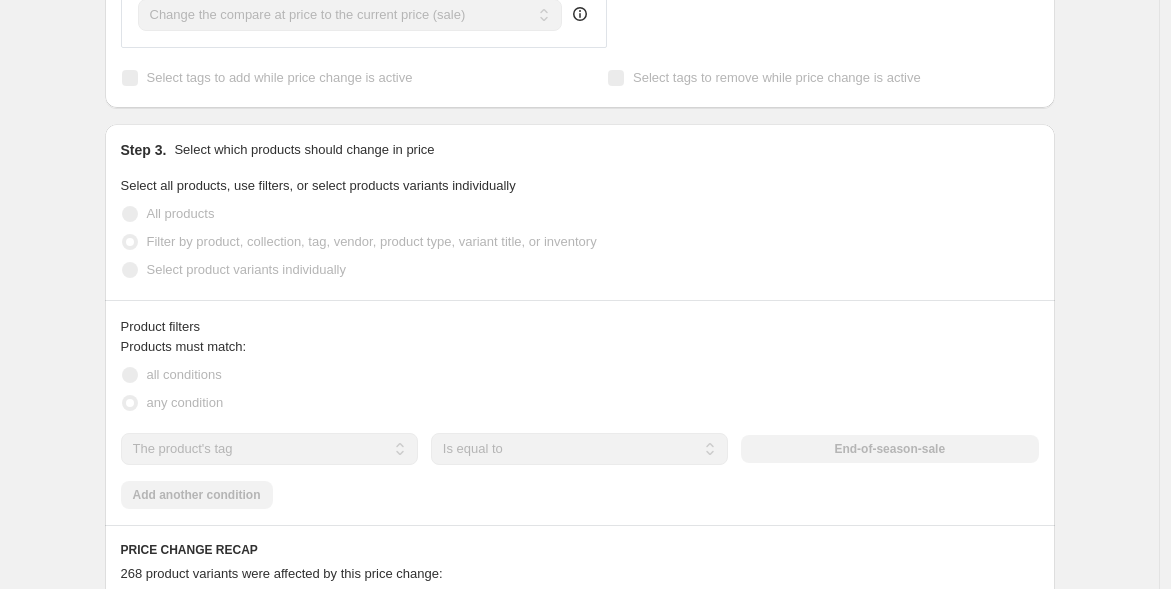 scroll, scrollTop: 1111, scrollLeft: 0, axis: vertical 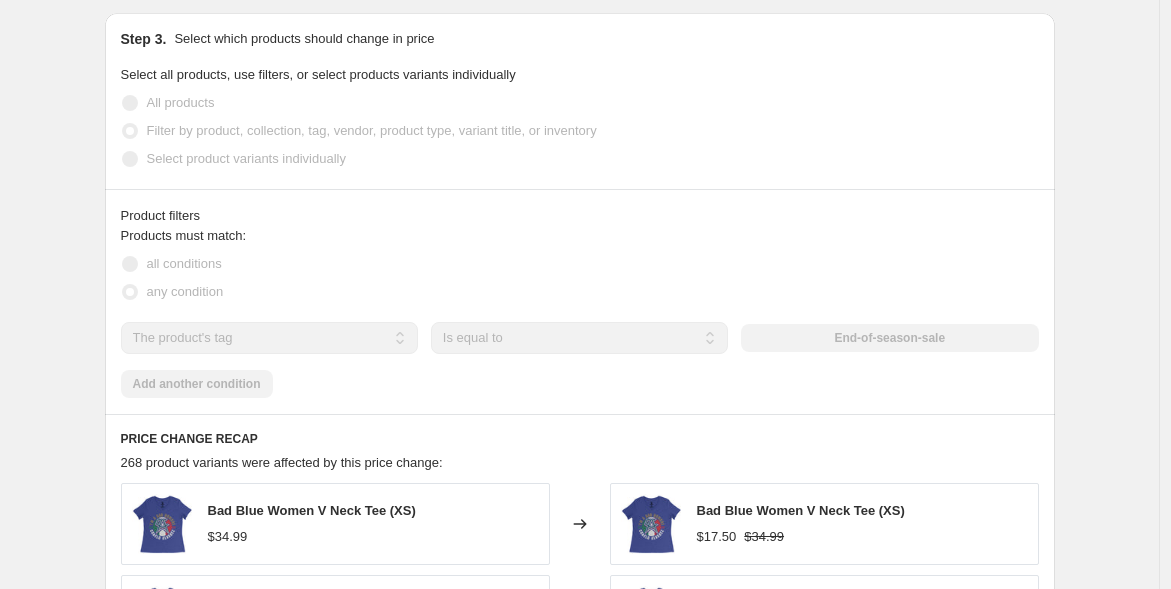 drag, startPoint x: 971, startPoint y: 334, endPoint x: 826, endPoint y: 348, distance: 145.6743 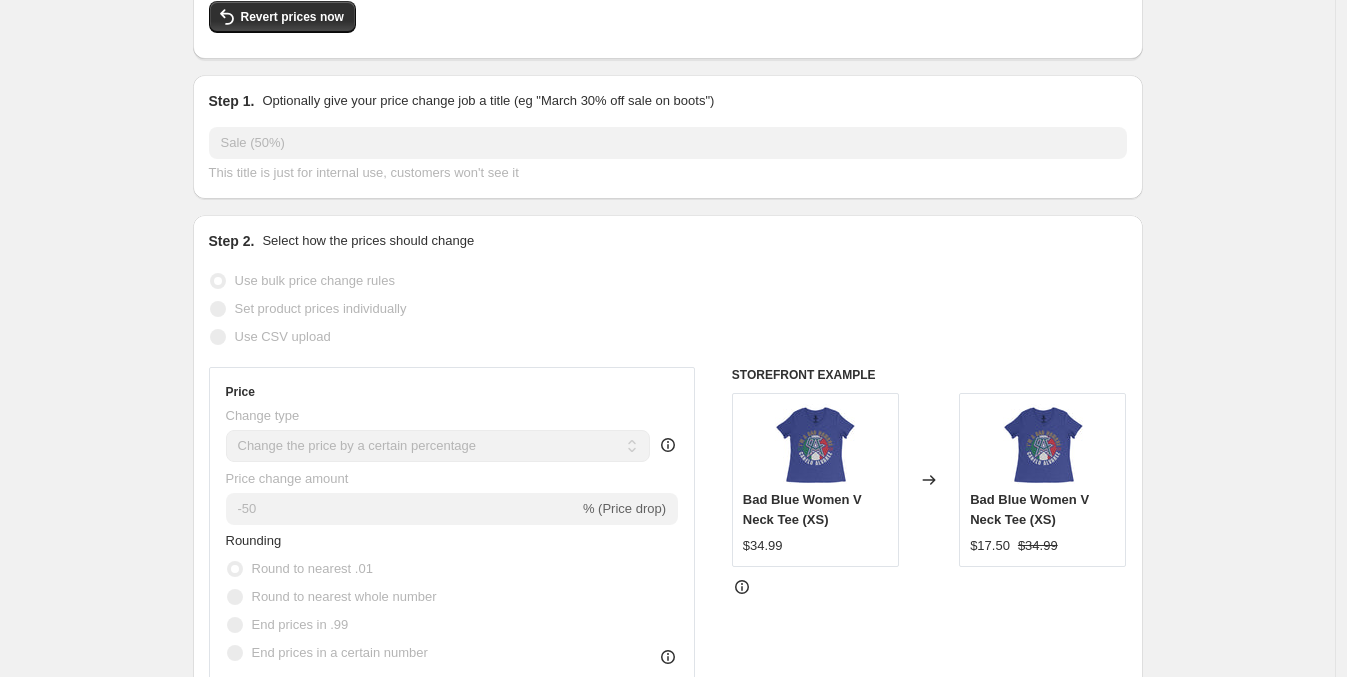 scroll, scrollTop: 0, scrollLeft: 0, axis: both 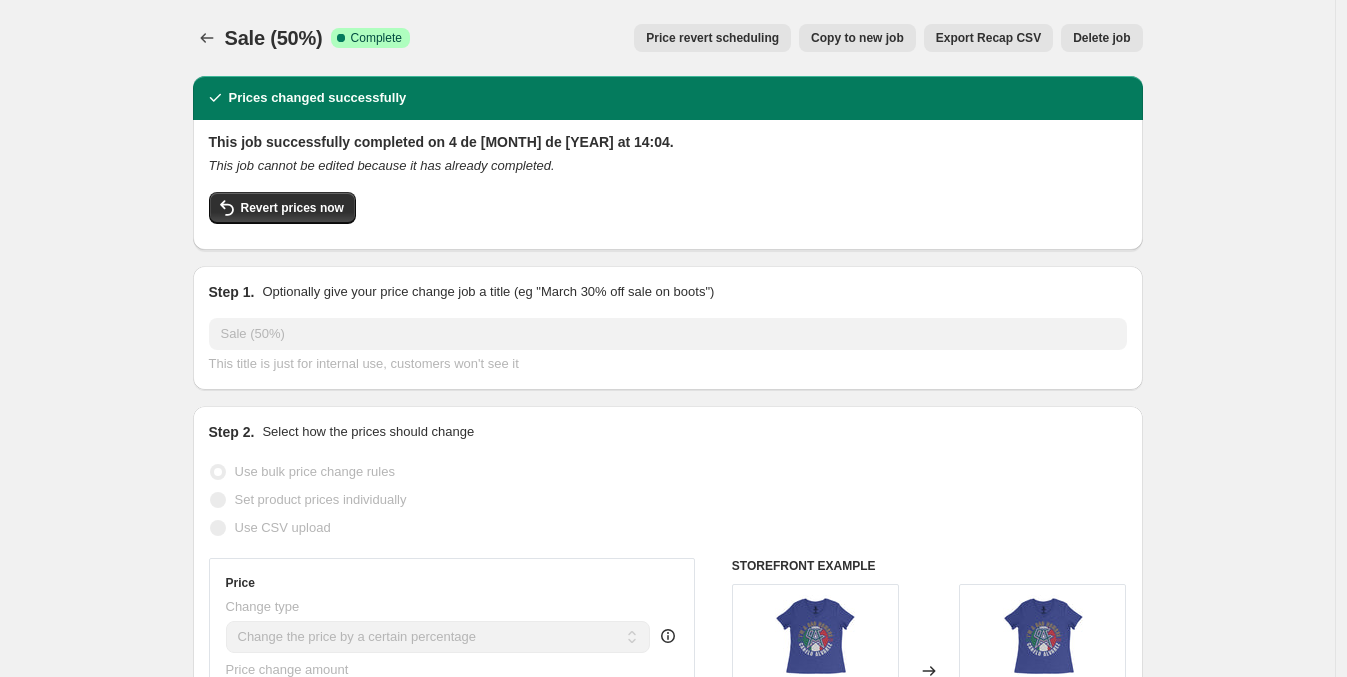 click at bounding box center [209, 38] 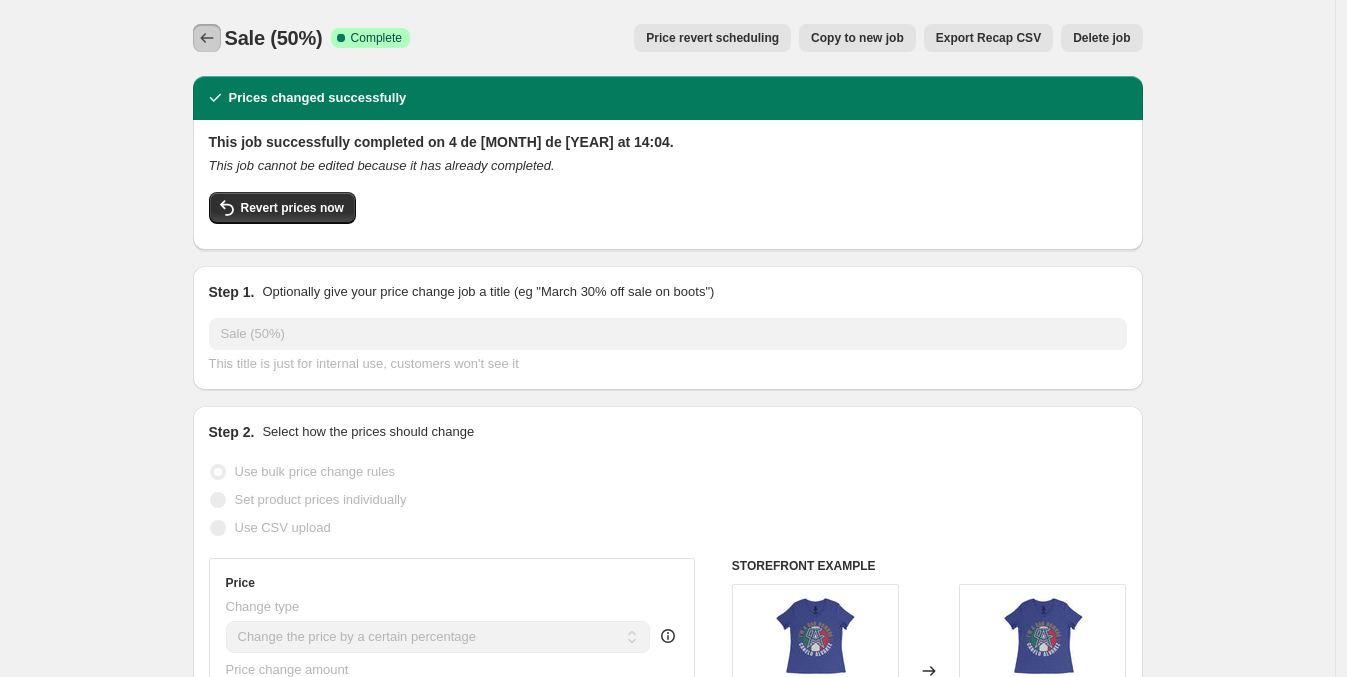 click 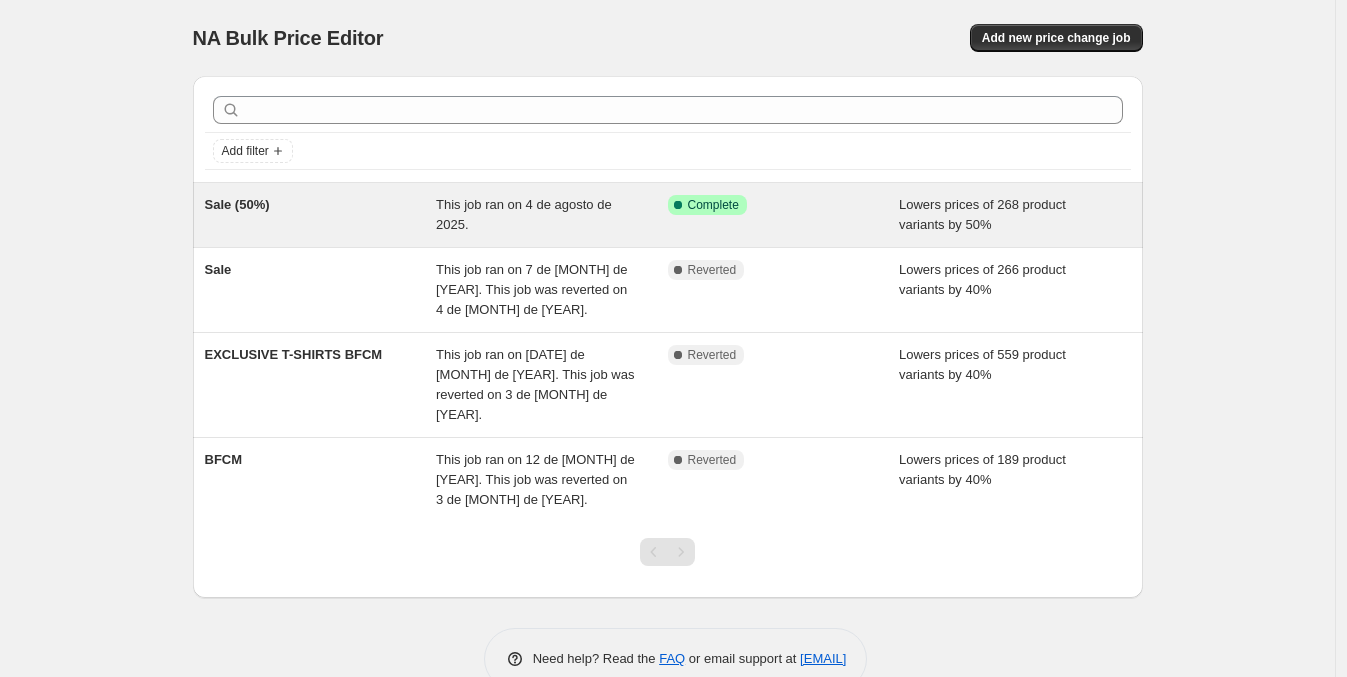 click on "Sale (50%) This job ran on 4 de agosto de 2025. Success Complete Complete Lowers prices of 268 product variants by 50%" at bounding box center (668, 215) 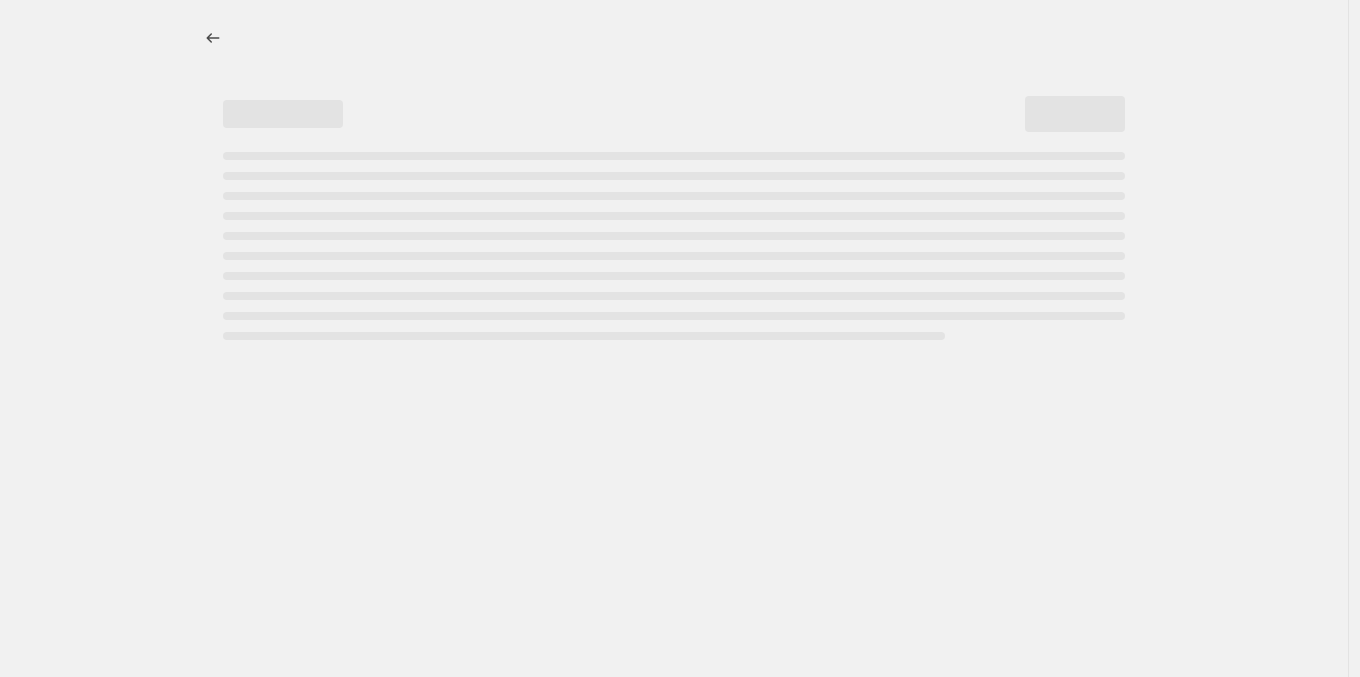 select on "percentage" 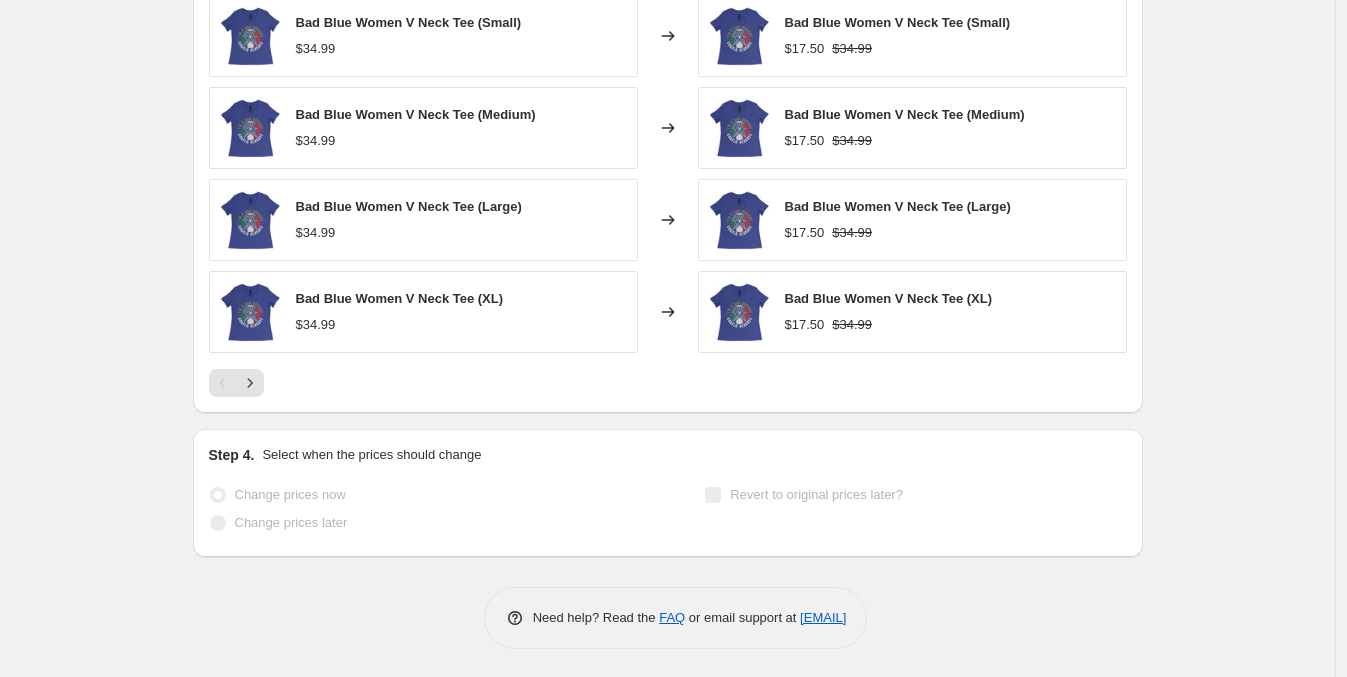 scroll, scrollTop: 1566, scrollLeft: 0, axis: vertical 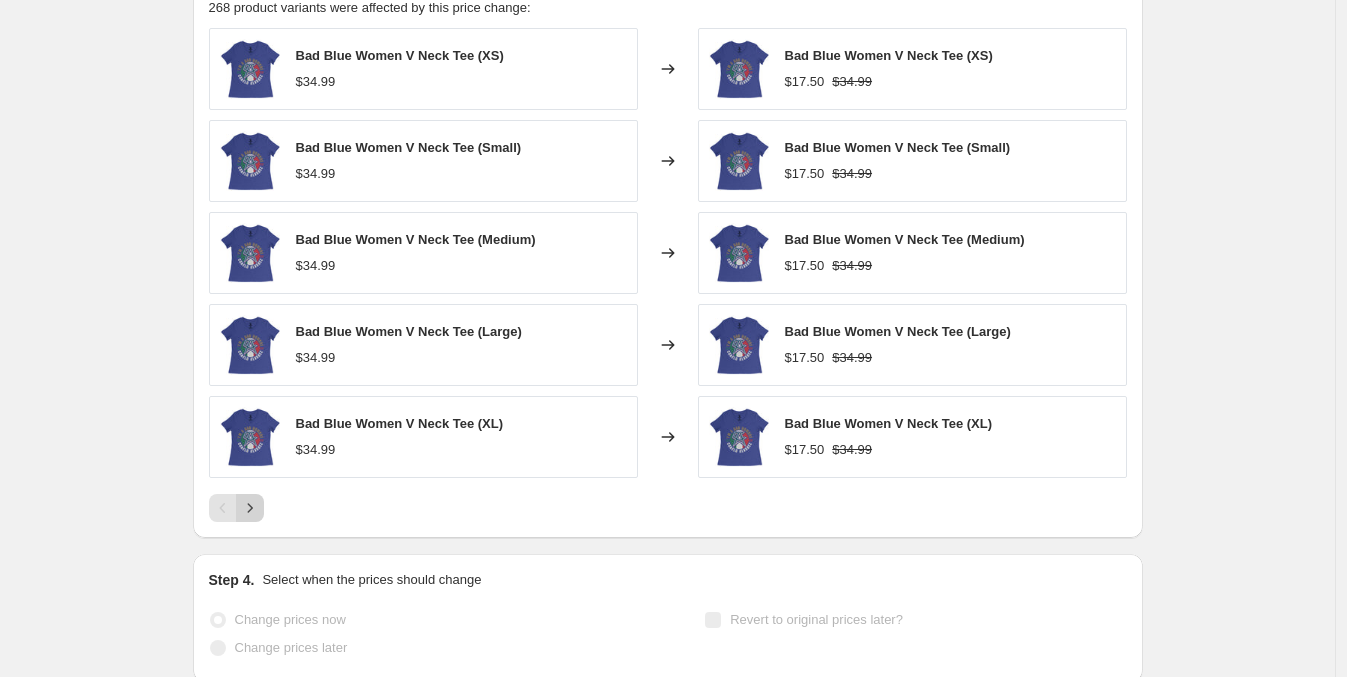 click 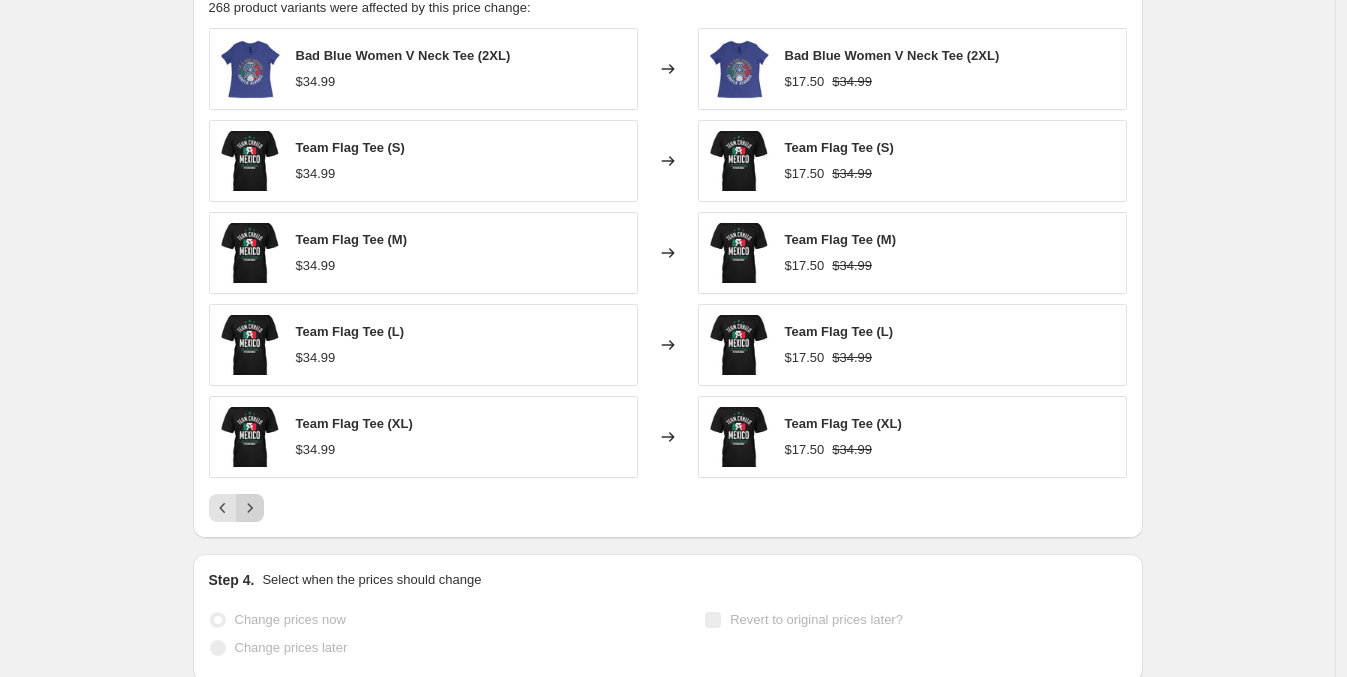 click 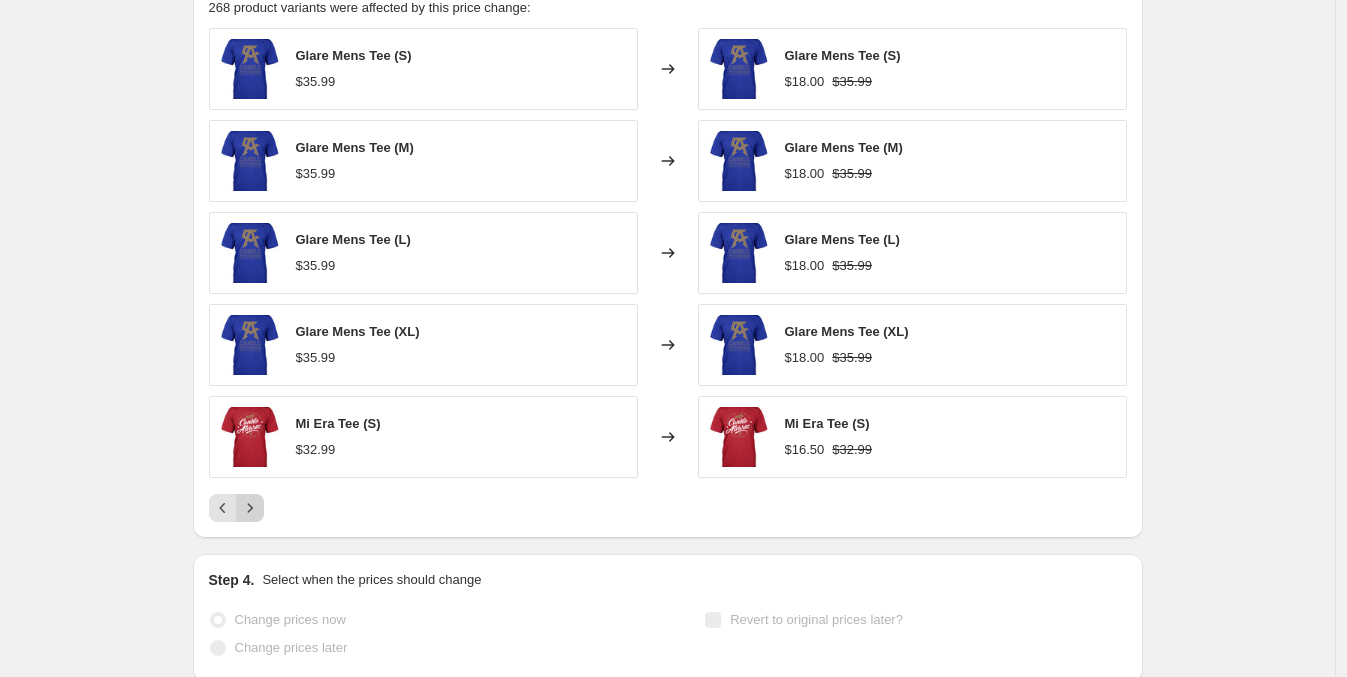 click 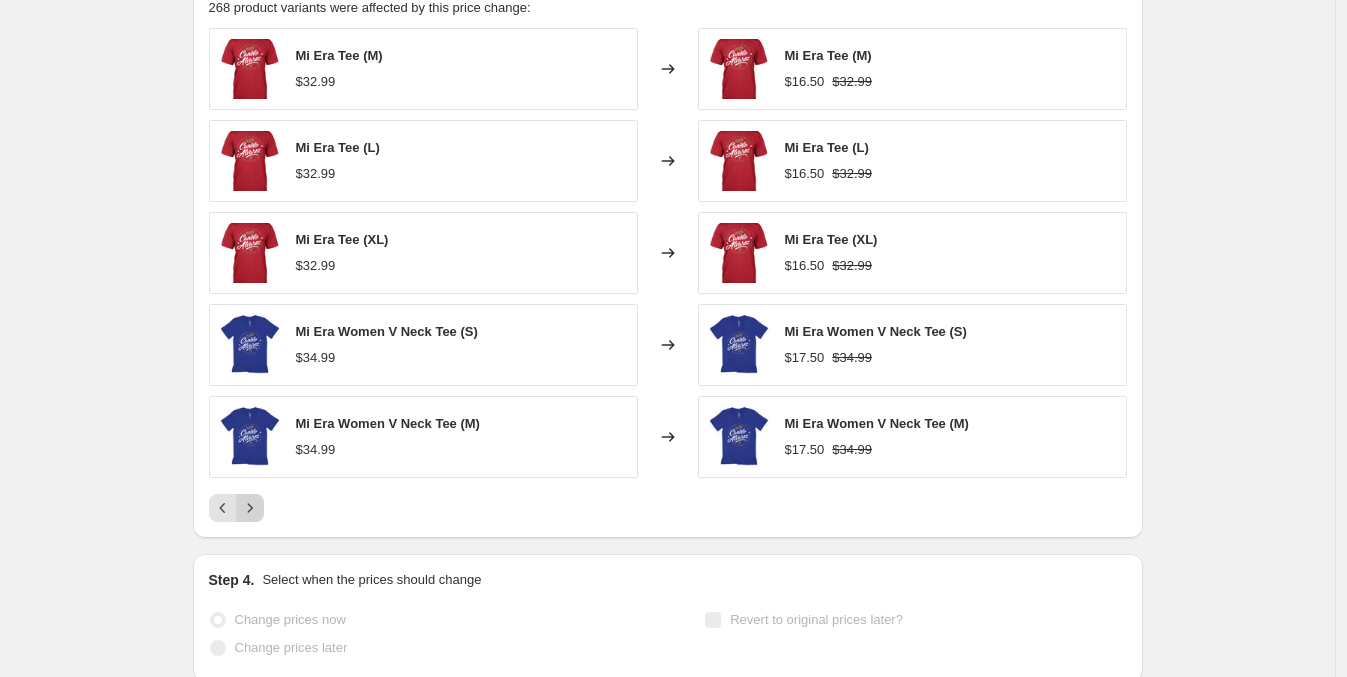 click 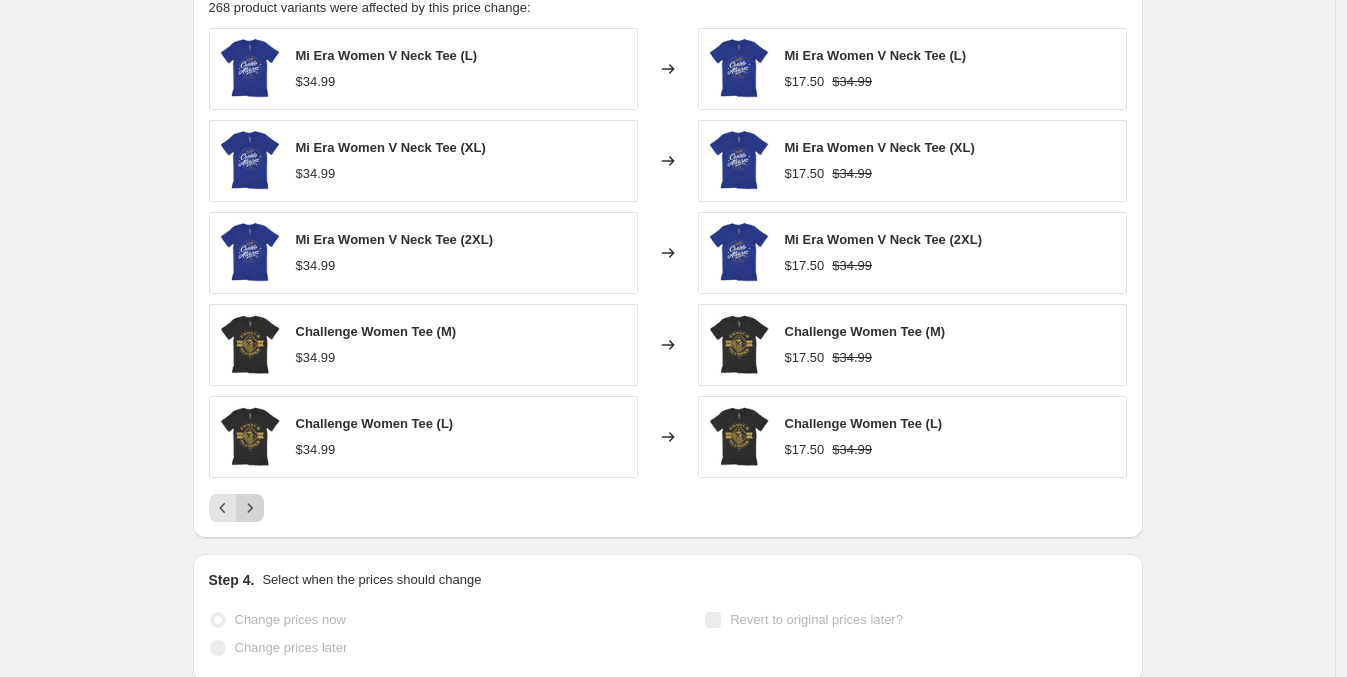 click 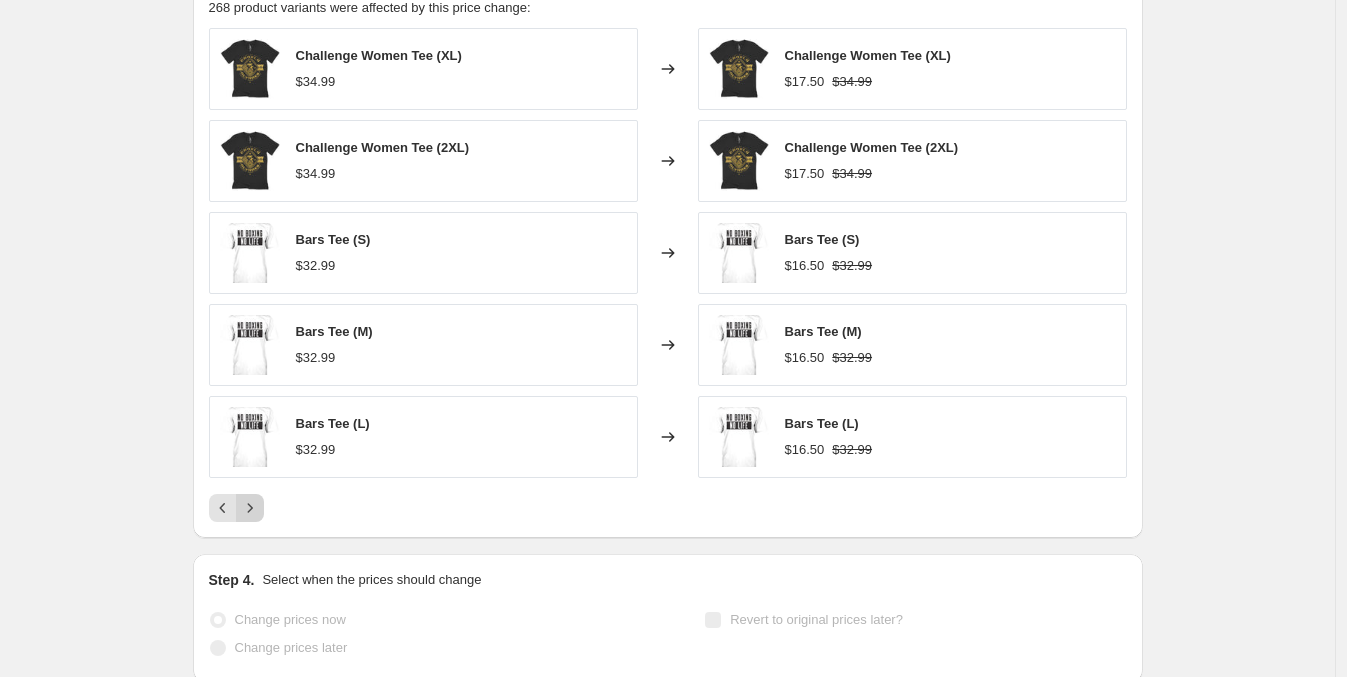 click 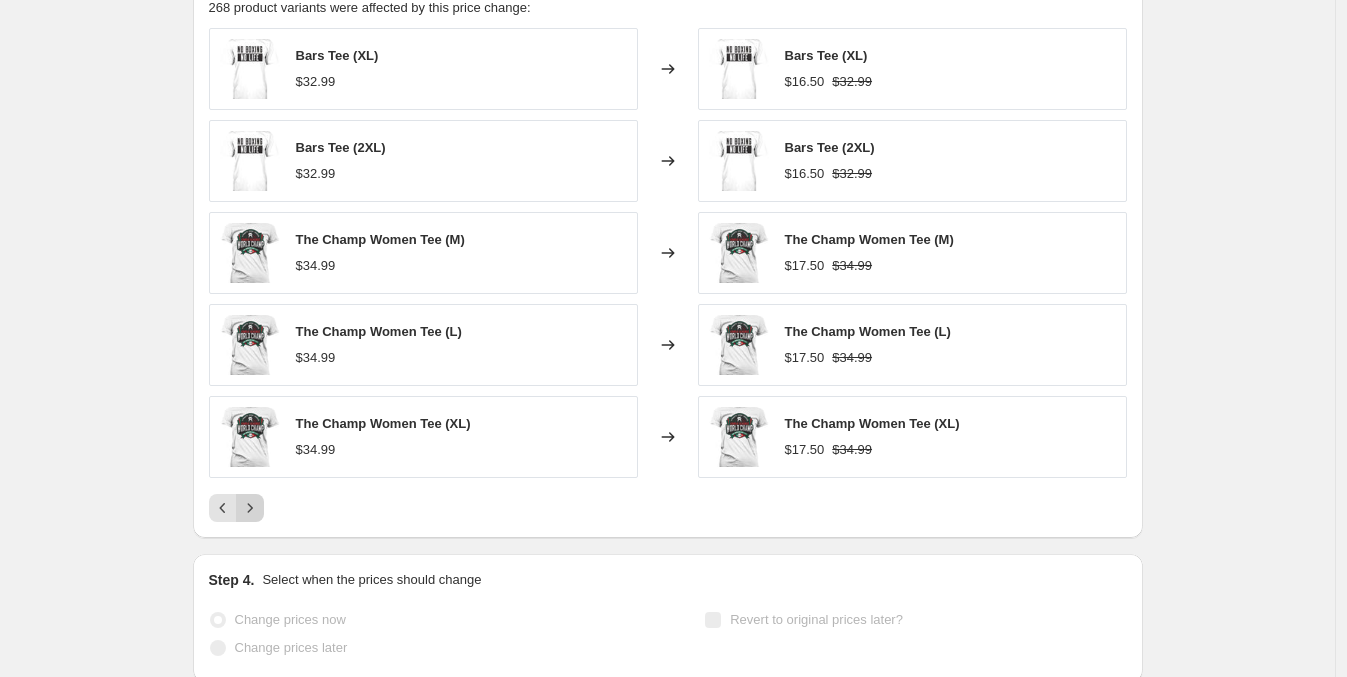 click 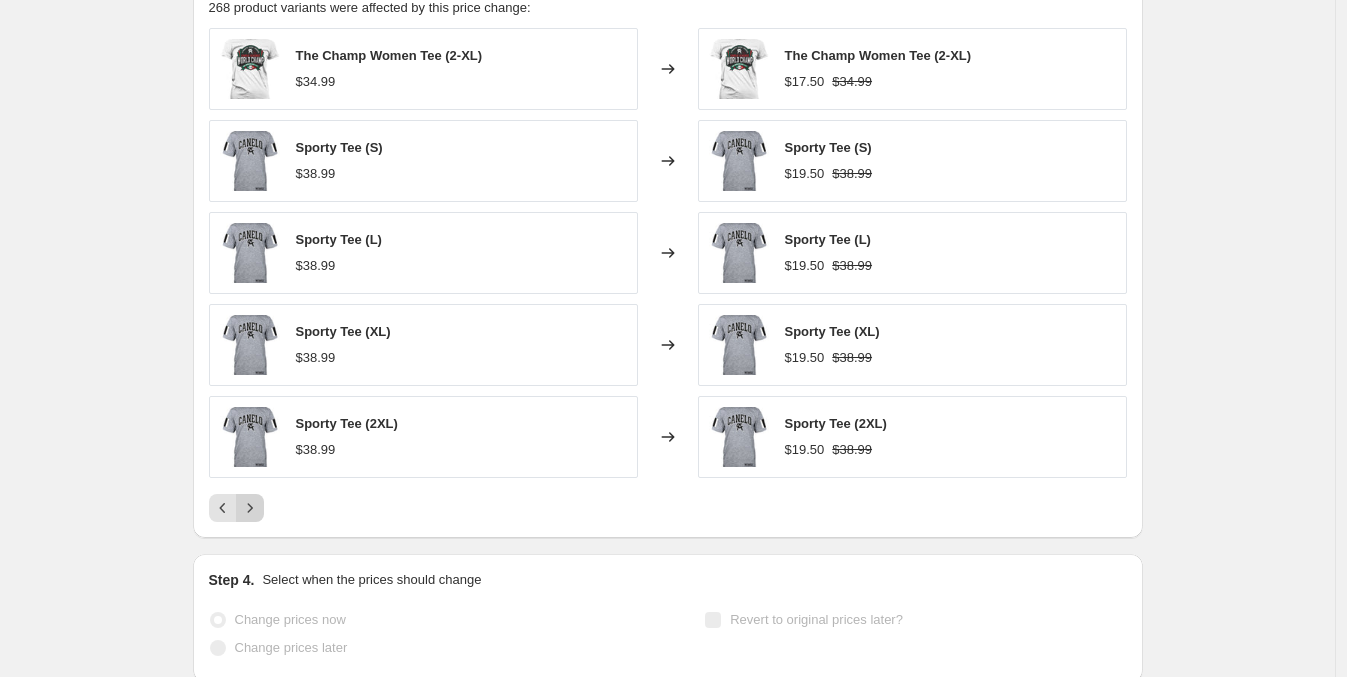 click 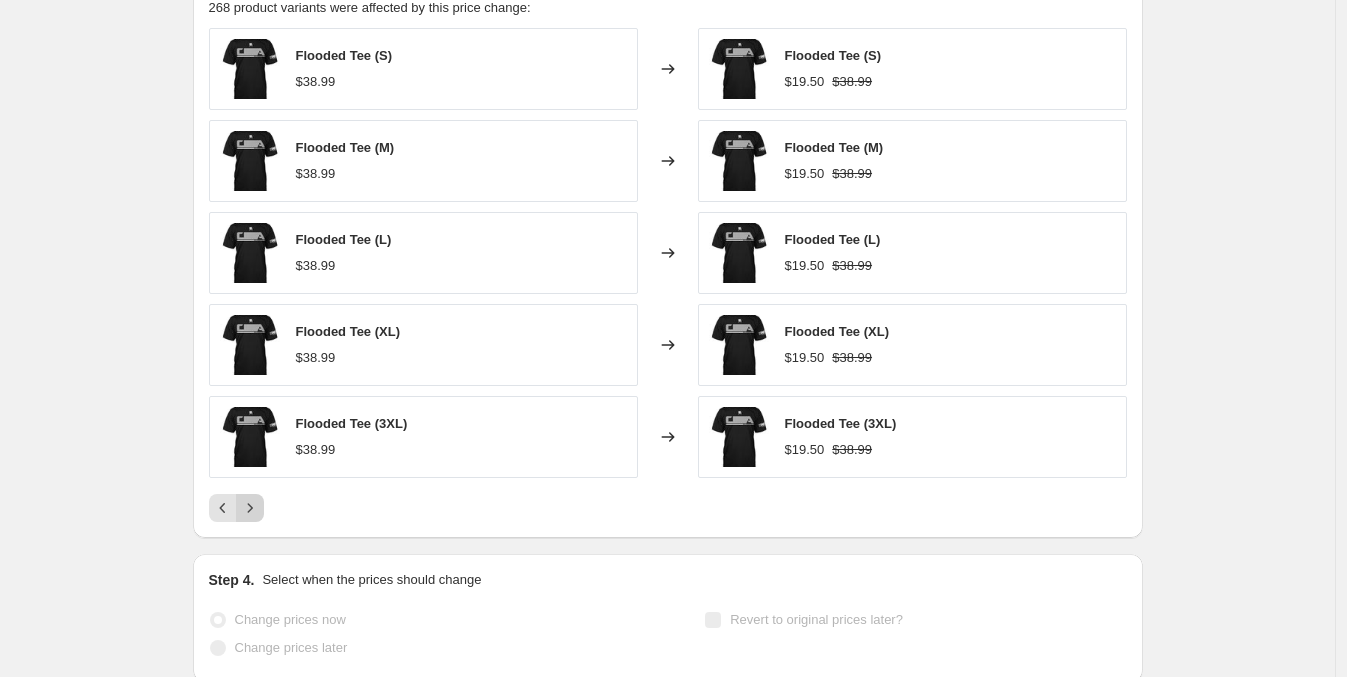 click 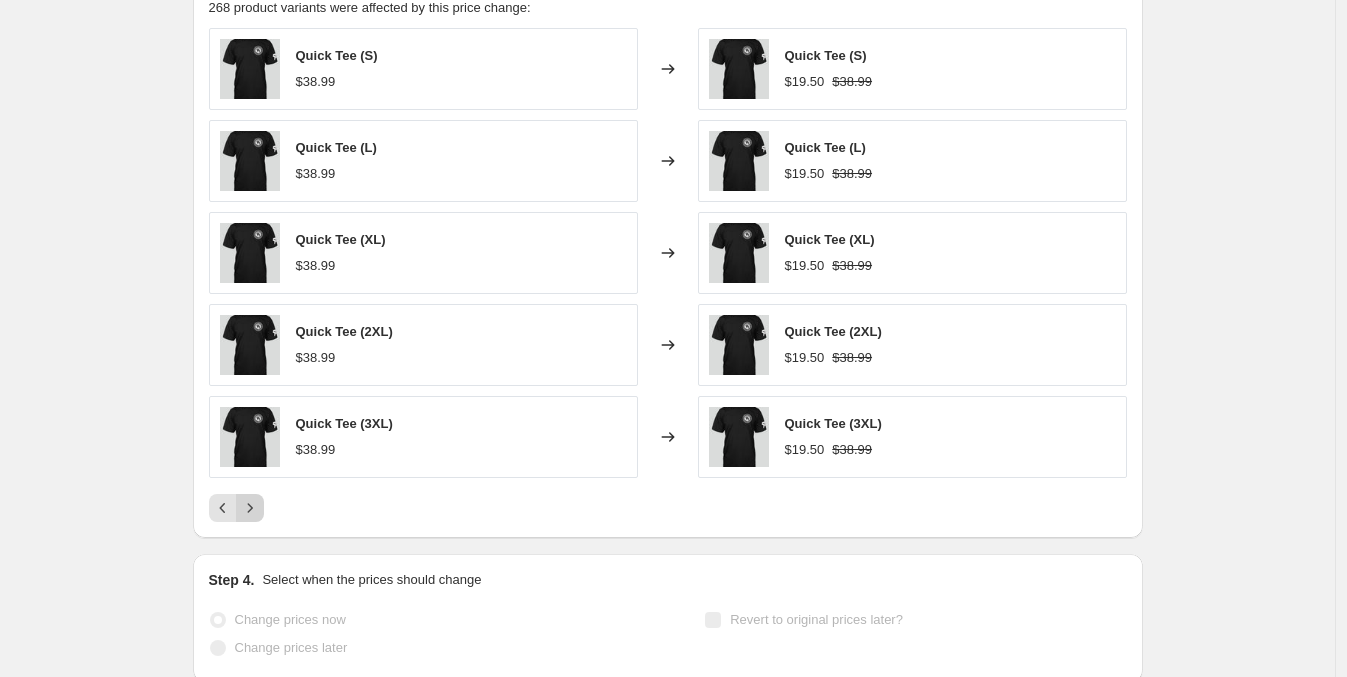 click 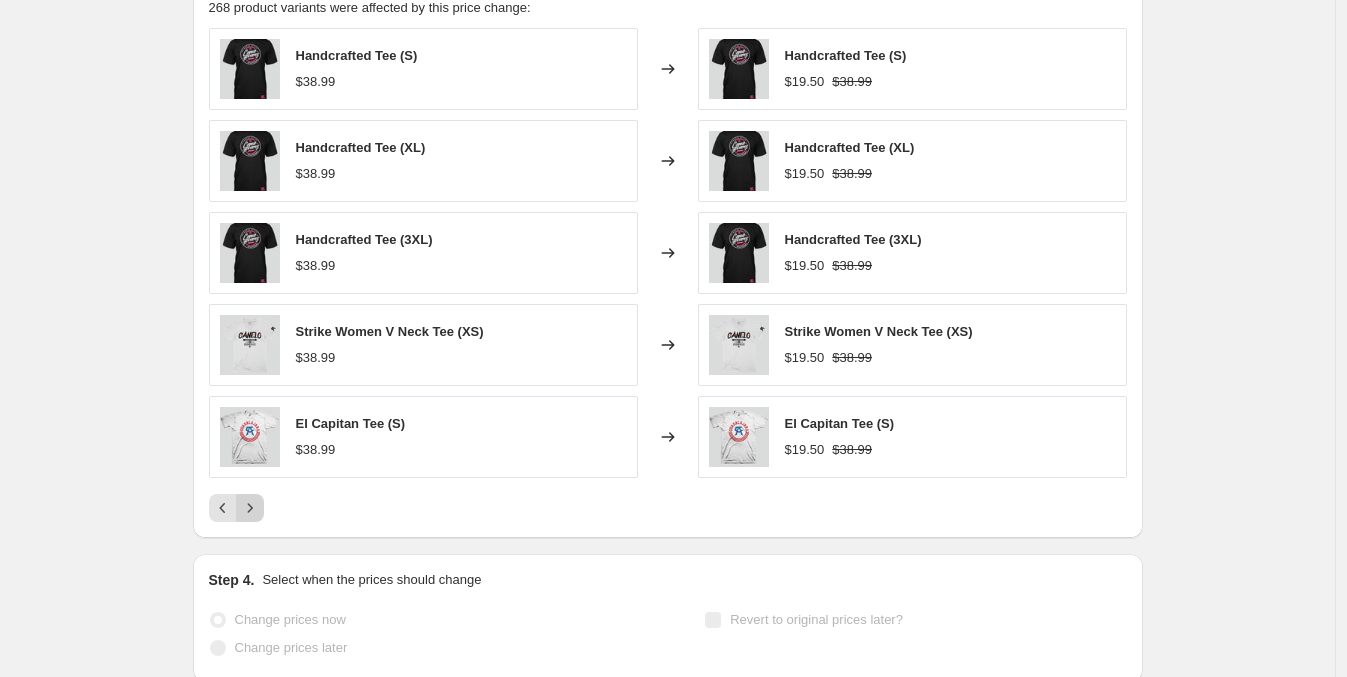 click 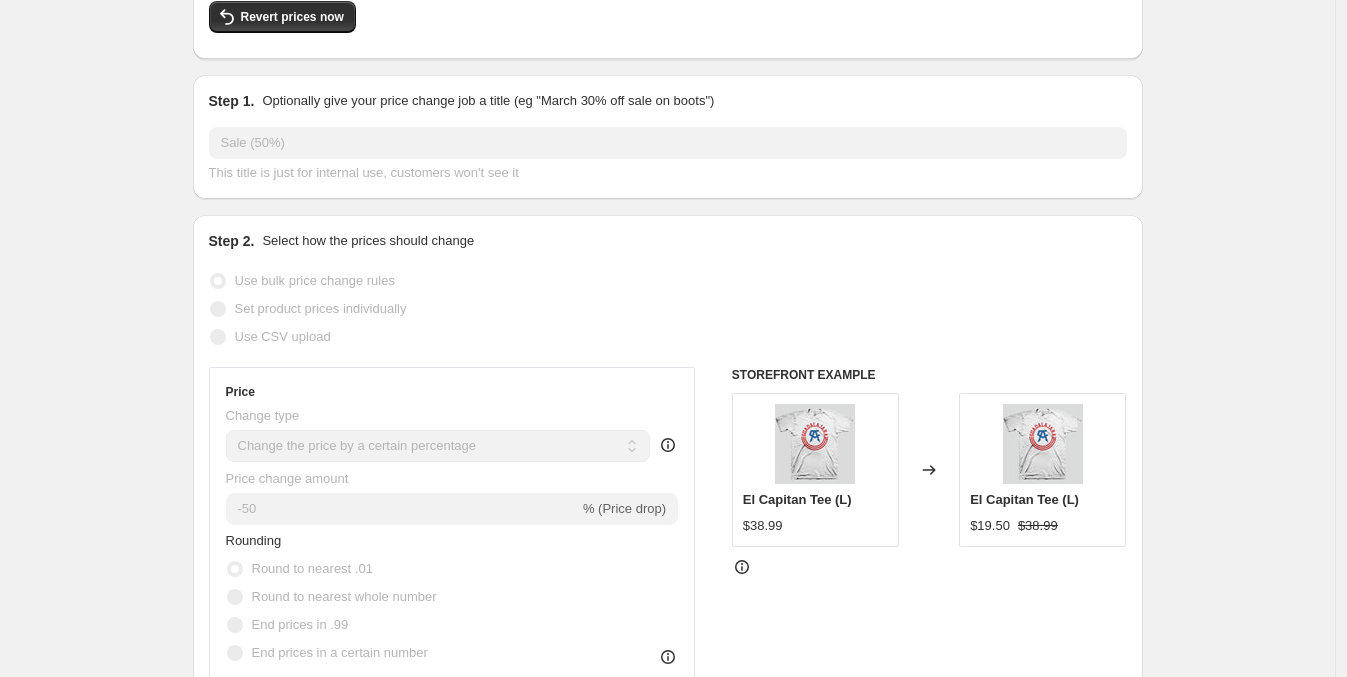 scroll, scrollTop: 0, scrollLeft: 0, axis: both 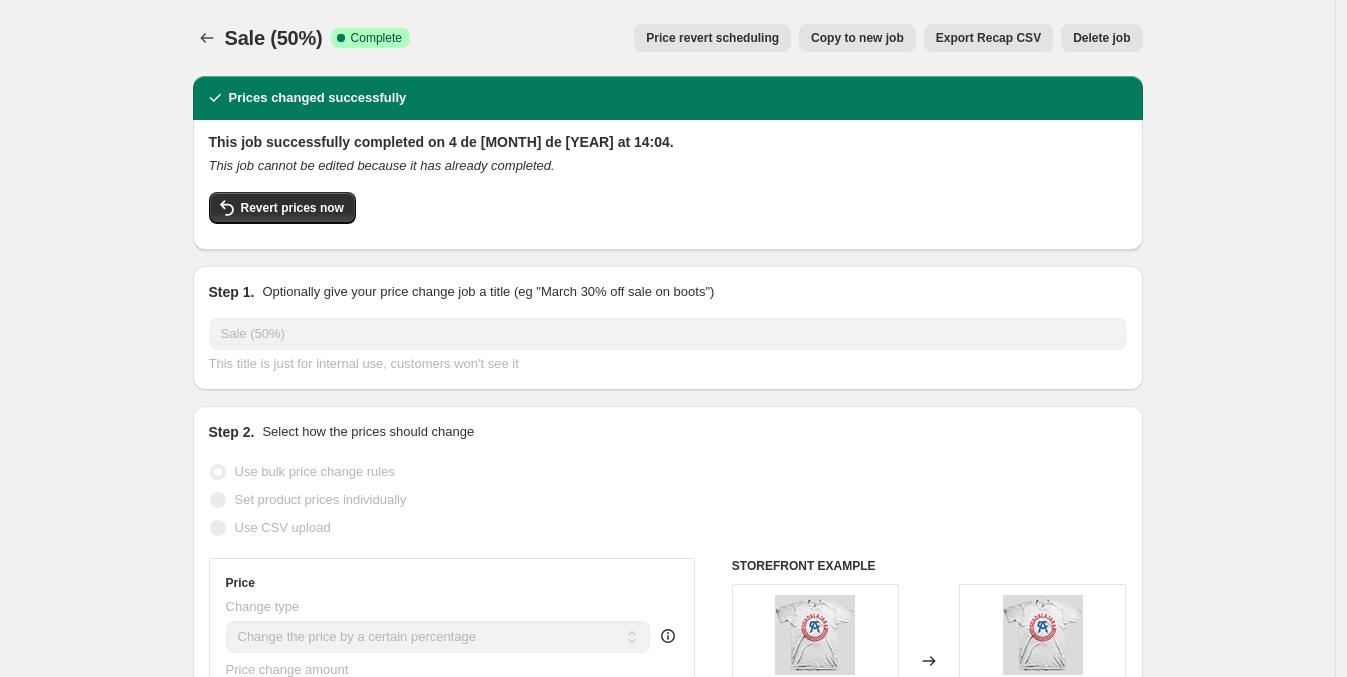 click on "Sale (50%). This page is ready Sale (50%) Success Complete Complete Price revert scheduling Copy to new job Export Recap CSV Delete job More actions Price revert scheduling Copy to new job Export Recap CSV Delete job" at bounding box center [668, 38] 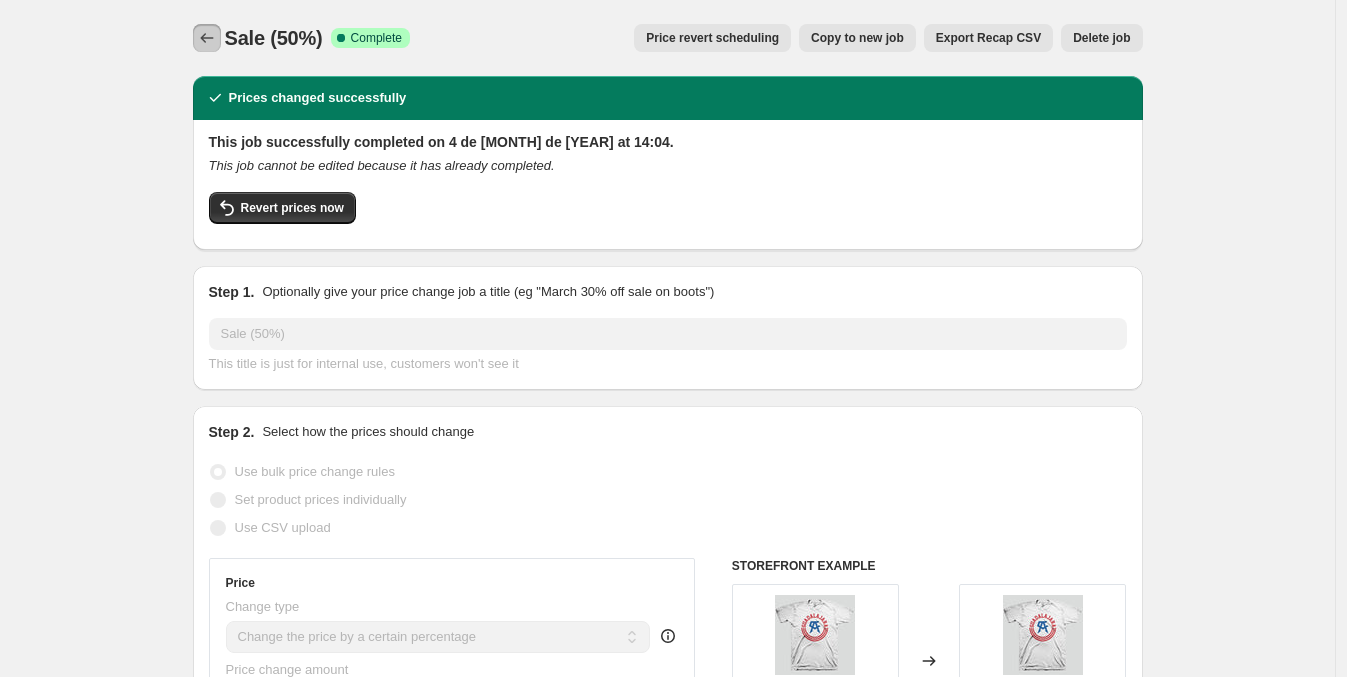 click at bounding box center [207, 38] 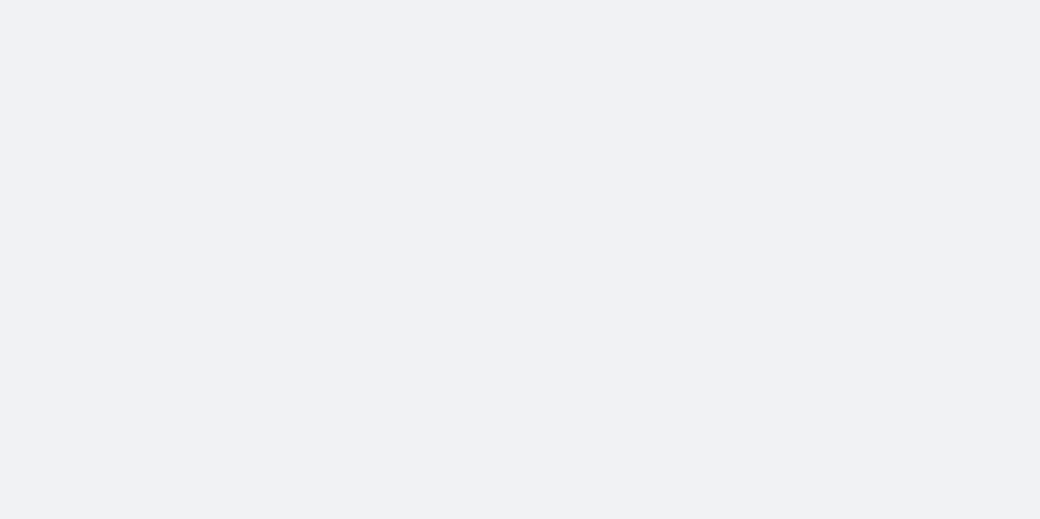 scroll, scrollTop: 0, scrollLeft: 0, axis: both 